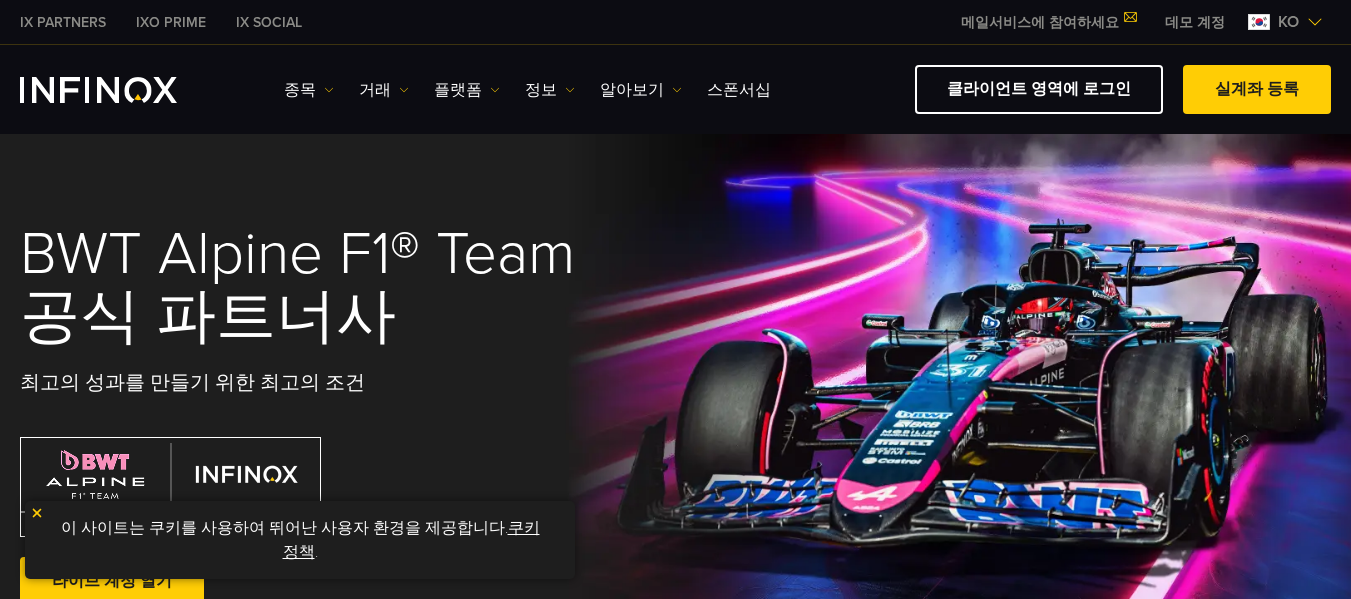 scroll, scrollTop: 0, scrollLeft: 0, axis: both 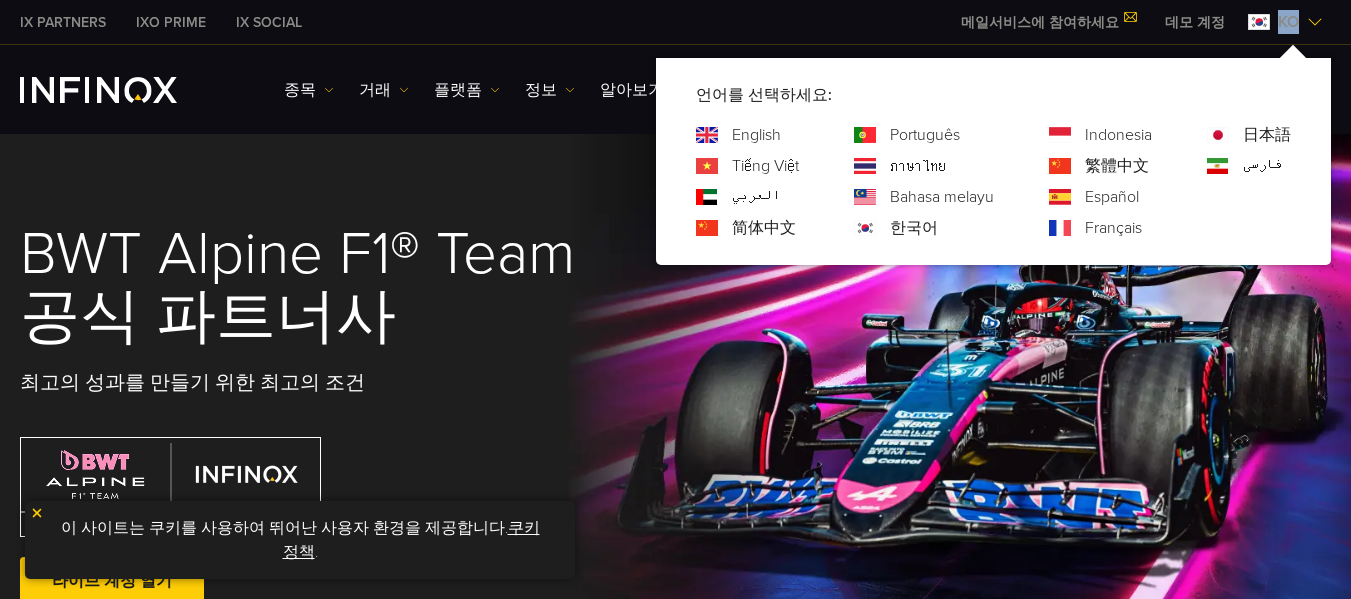 click on "ko" at bounding box center [1288, 22] 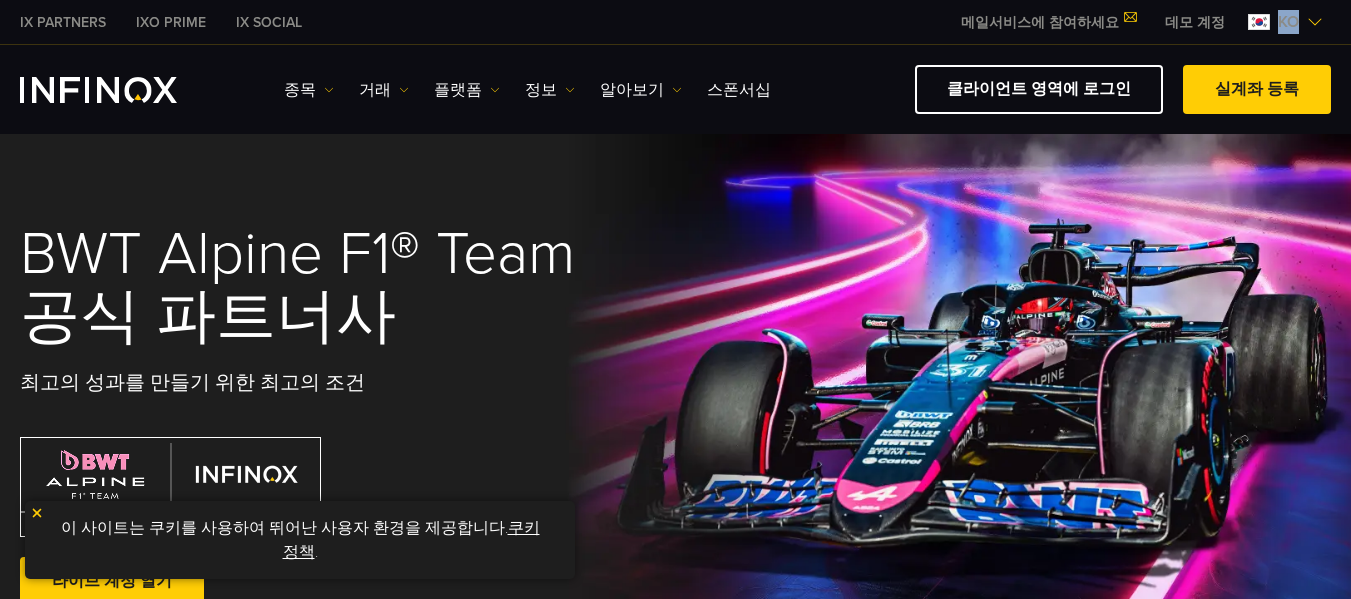 scroll, scrollTop: 0, scrollLeft: 0, axis: both 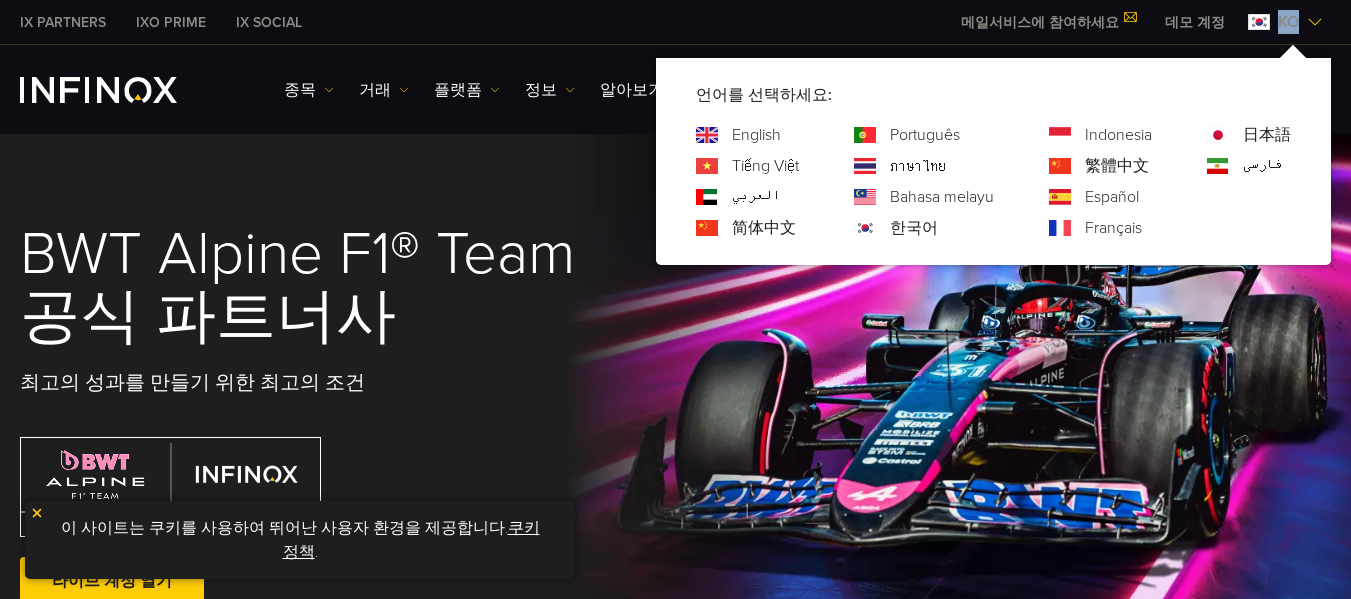 click on "ko" at bounding box center (1288, 22) 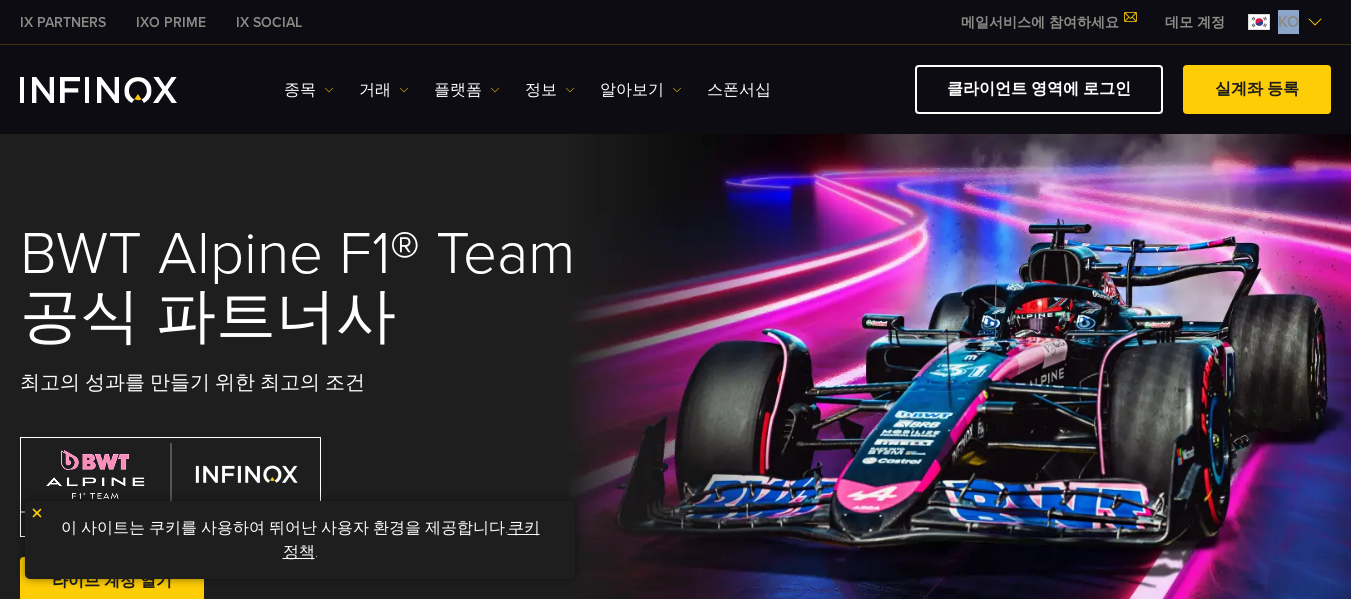 scroll, scrollTop: 0, scrollLeft: 0, axis: both 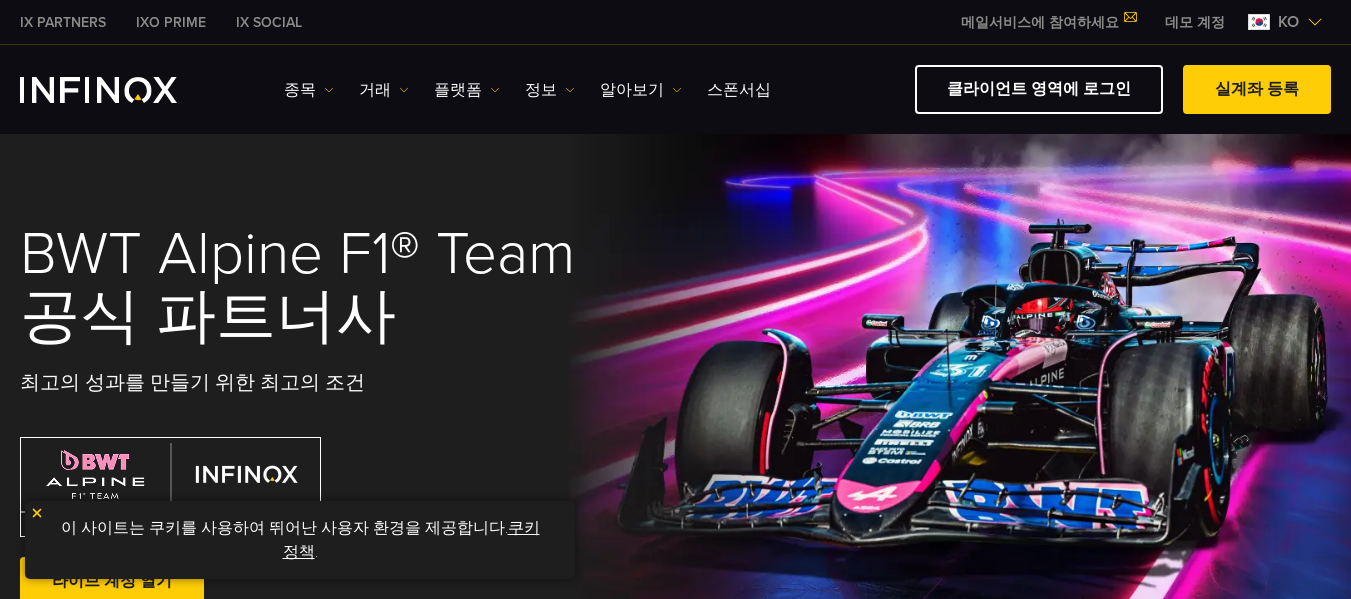 click on "ko" at bounding box center (1288, 22) 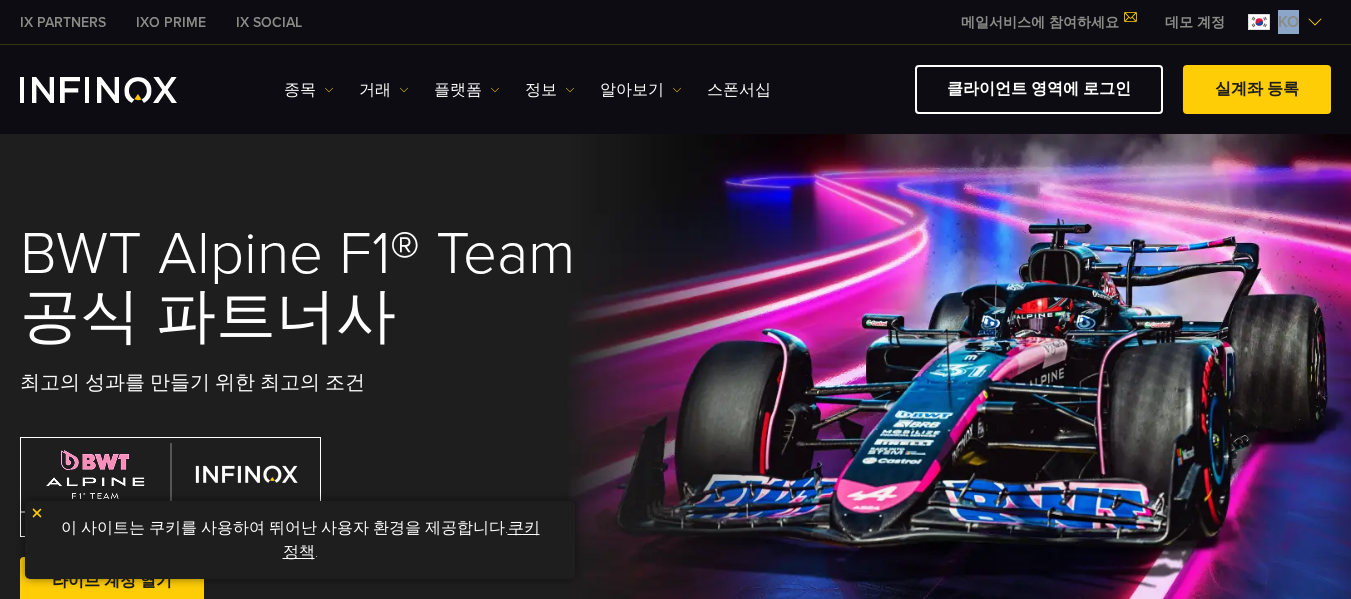 scroll, scrollTop: 0, scrollLeft: 0, axis: both 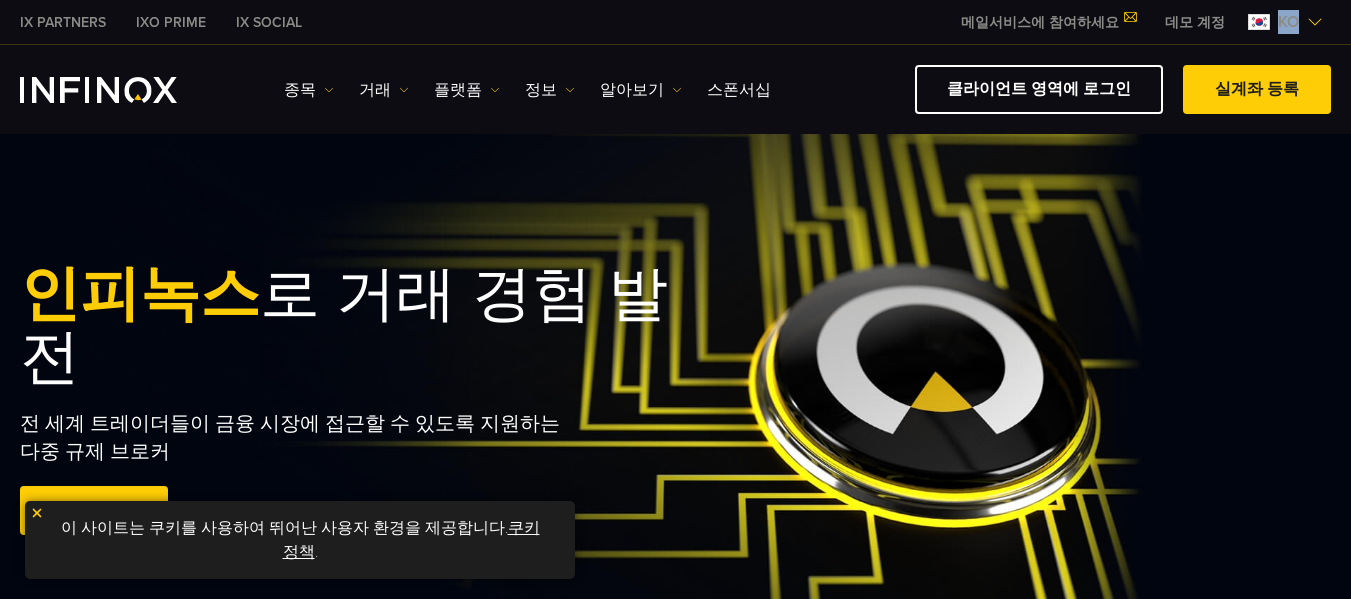 click at bounding box center (98, 90) 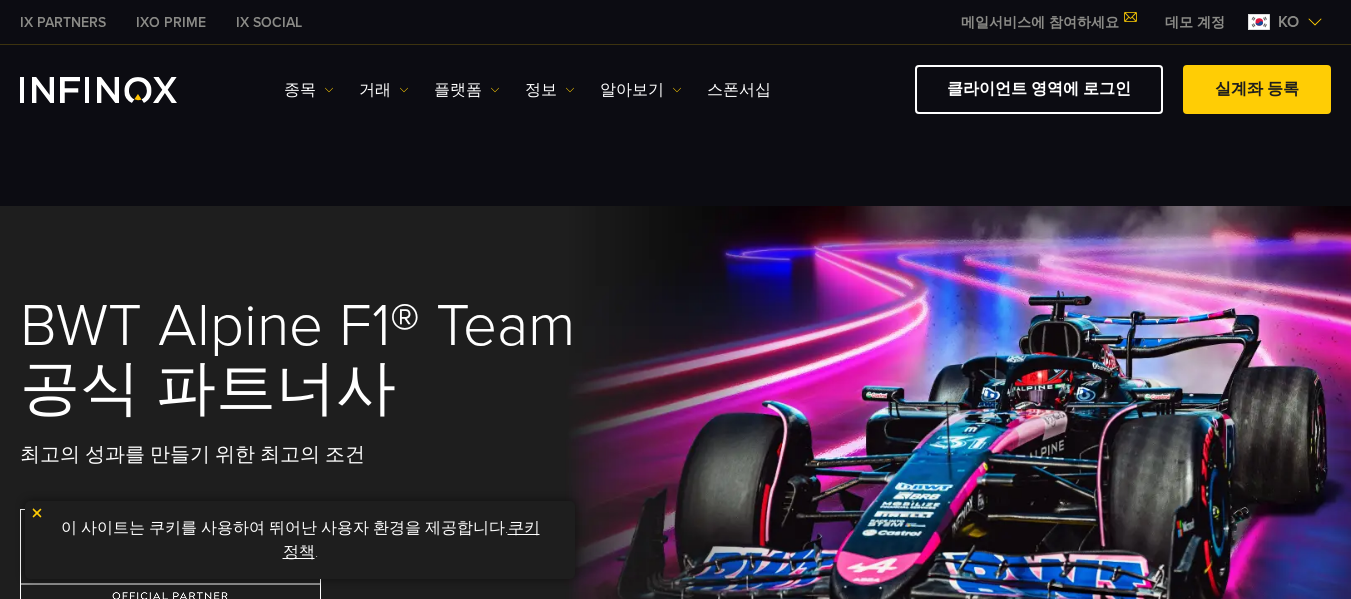 scroll, scrollTop: 0, scrollLeft: 0, axis: both 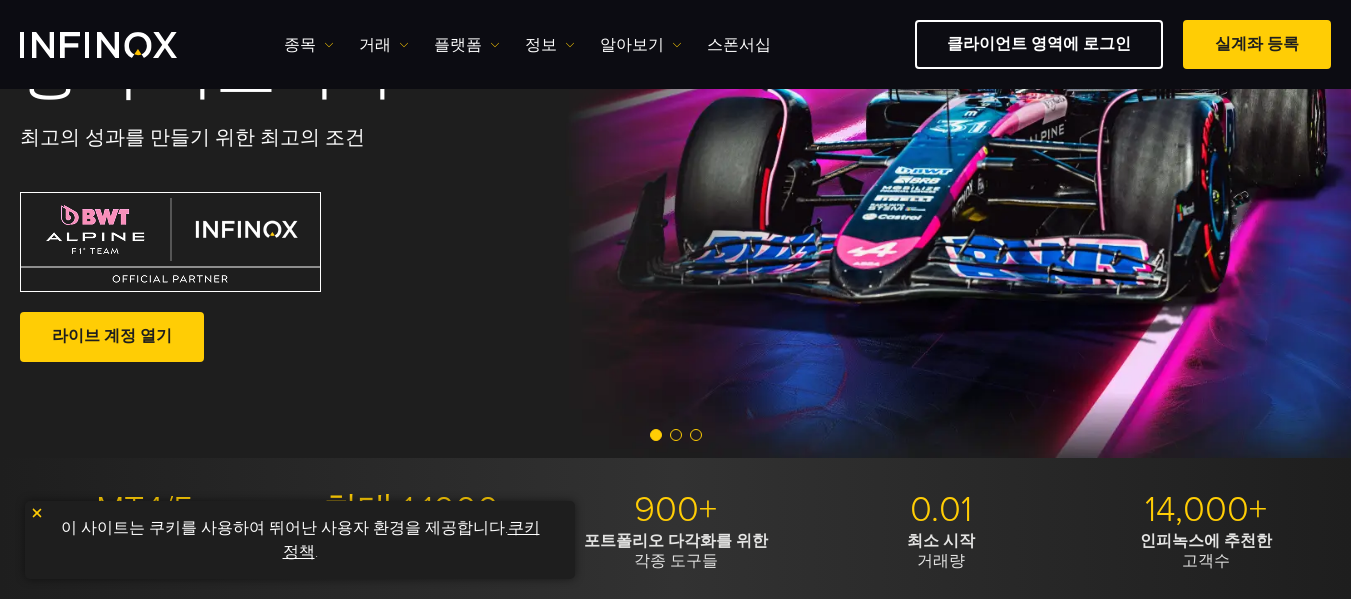click at bounding box center (170, 242) 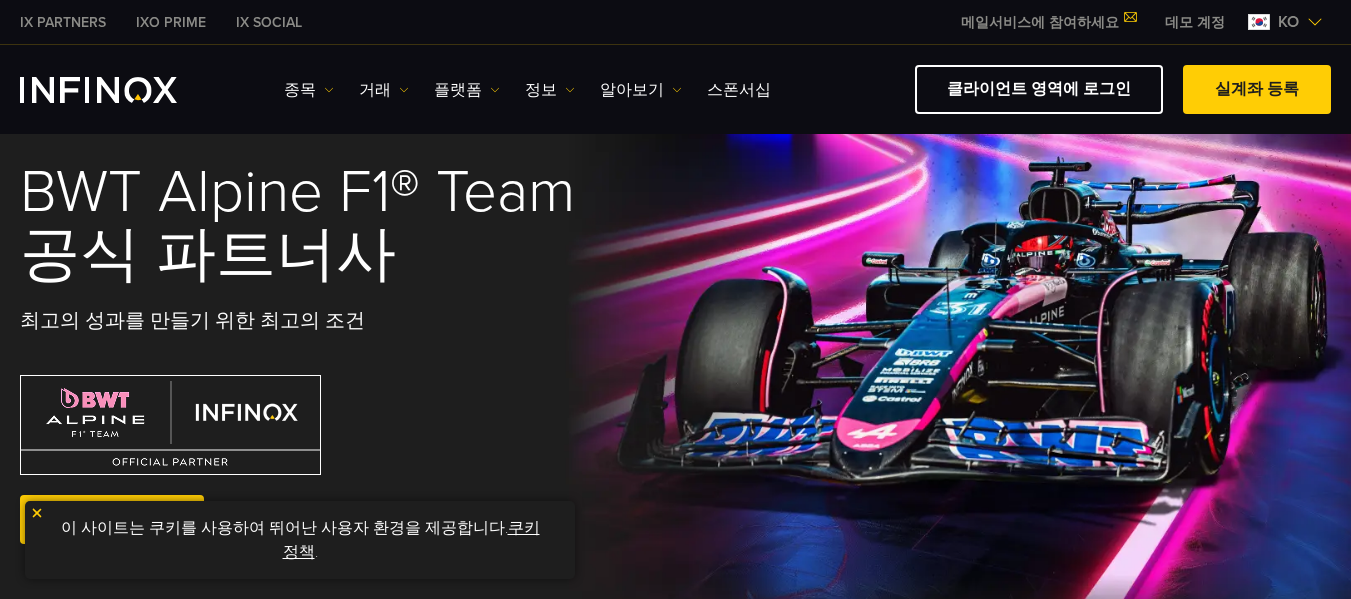 scroll, scrollTop: 0, scrollLeft: 0, axis: both 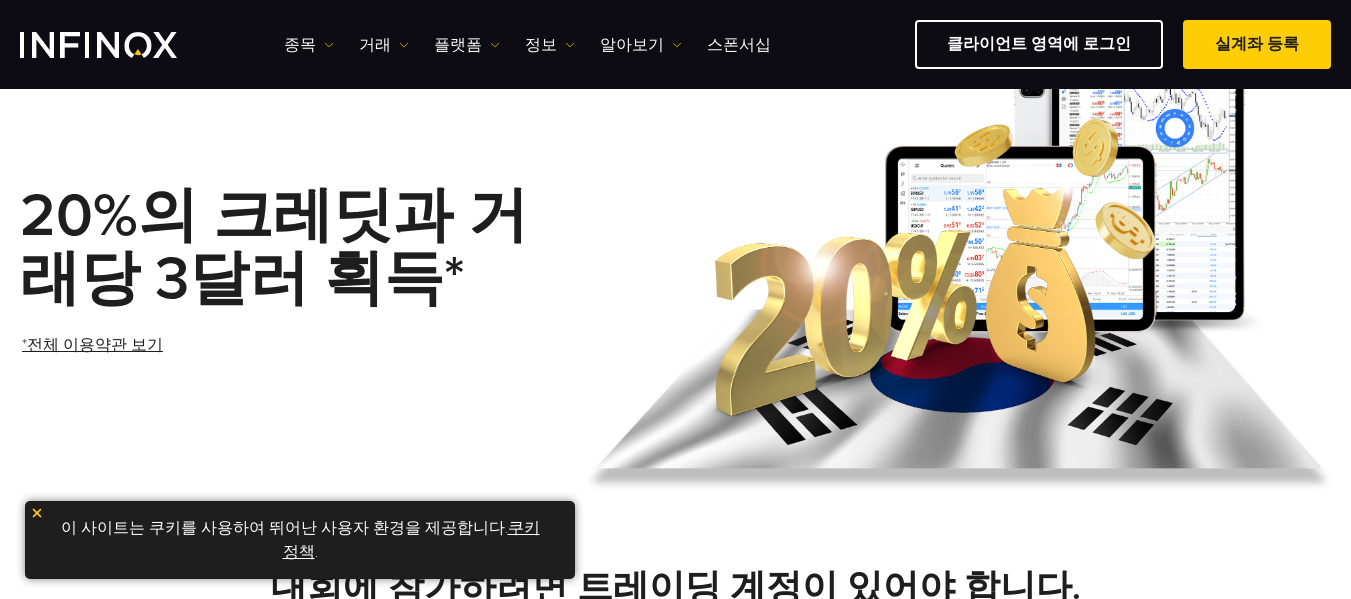 click on "*전체 이용약관 보기" at bounding box center (92, 345) 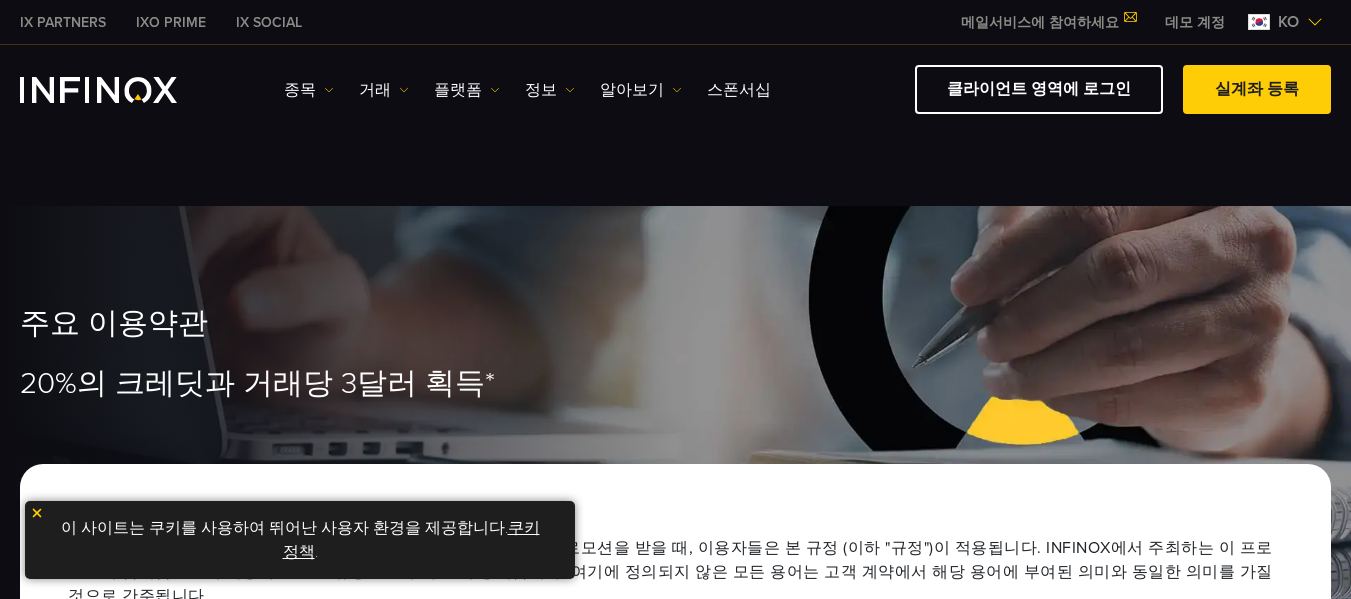 scroll, scrollTop: 0, scrollLeft: 0, axis: both 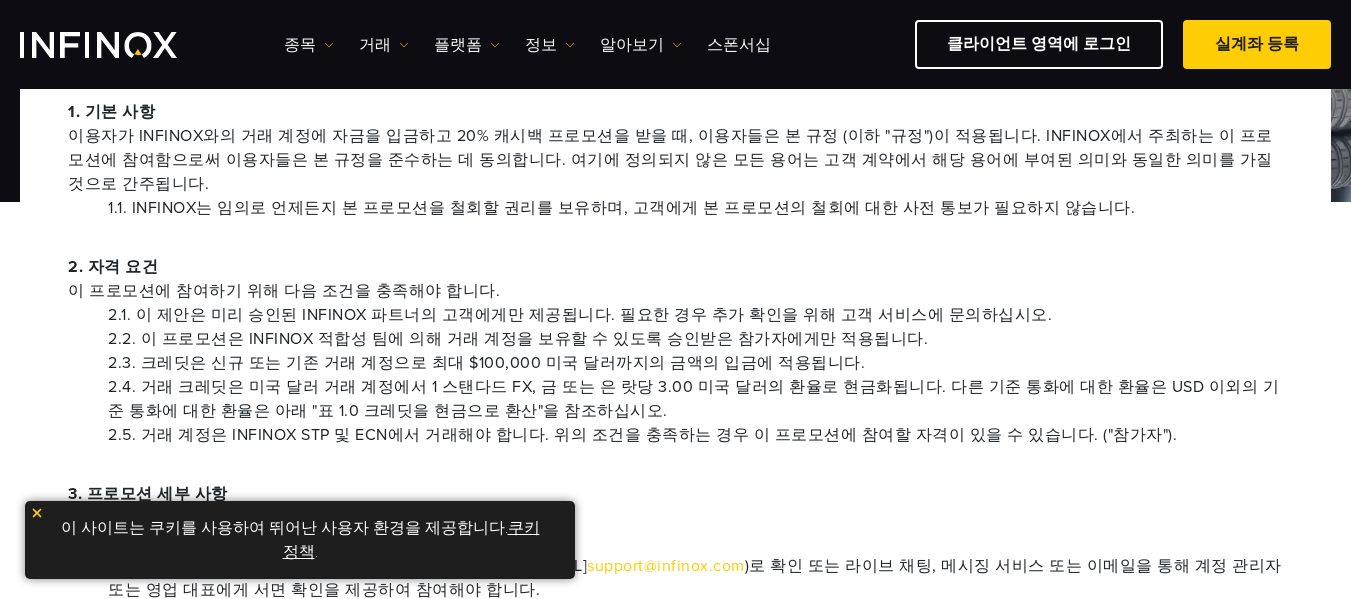 click at bounding box center [37, 513] 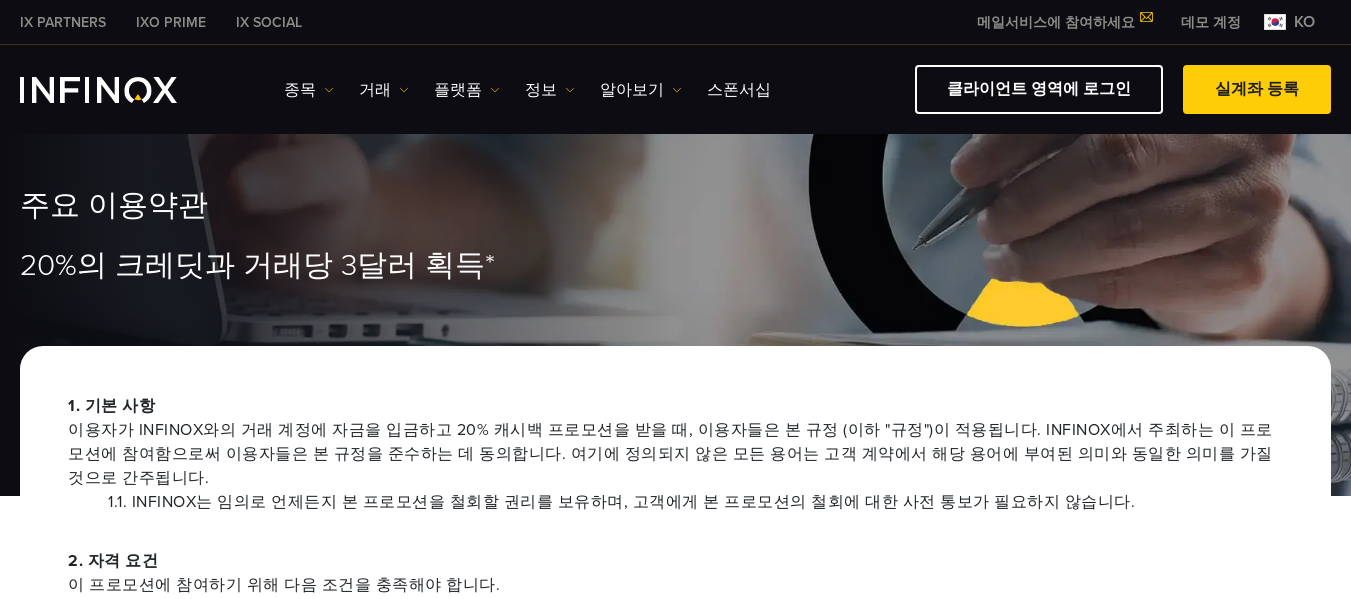 scroll, scrollTop: 0, scrollLeft: 0, axis: both 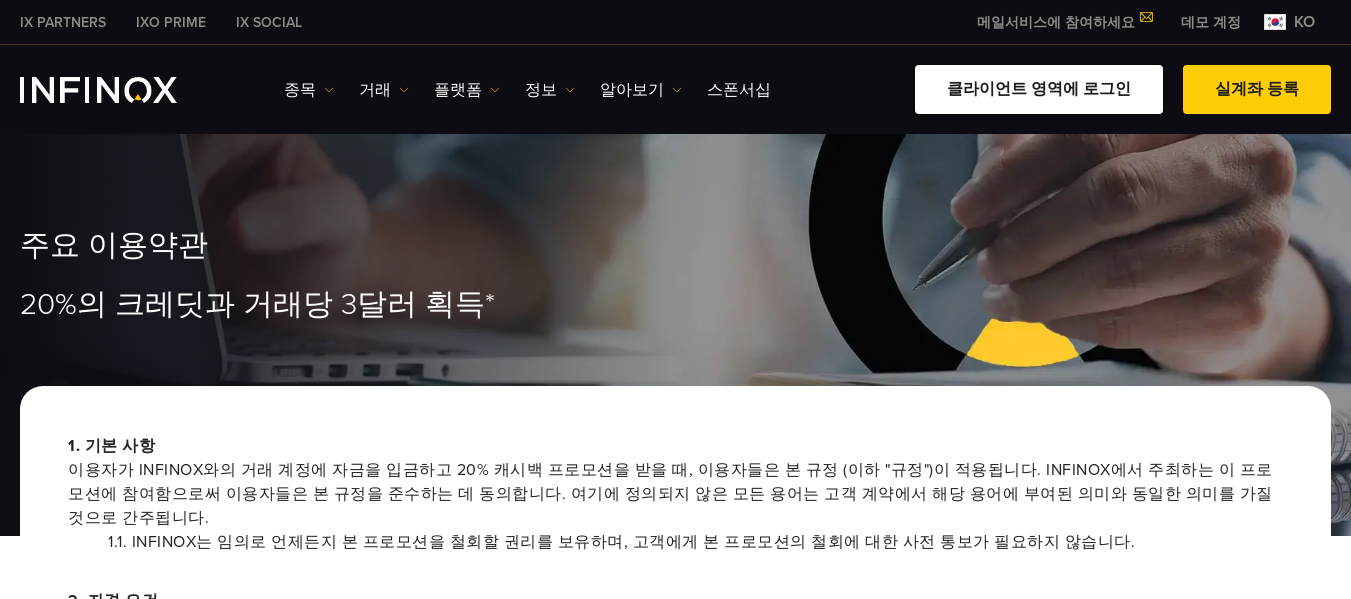 click on "클라이언트 영역에 로그인" at bounding box center [1039, 89] 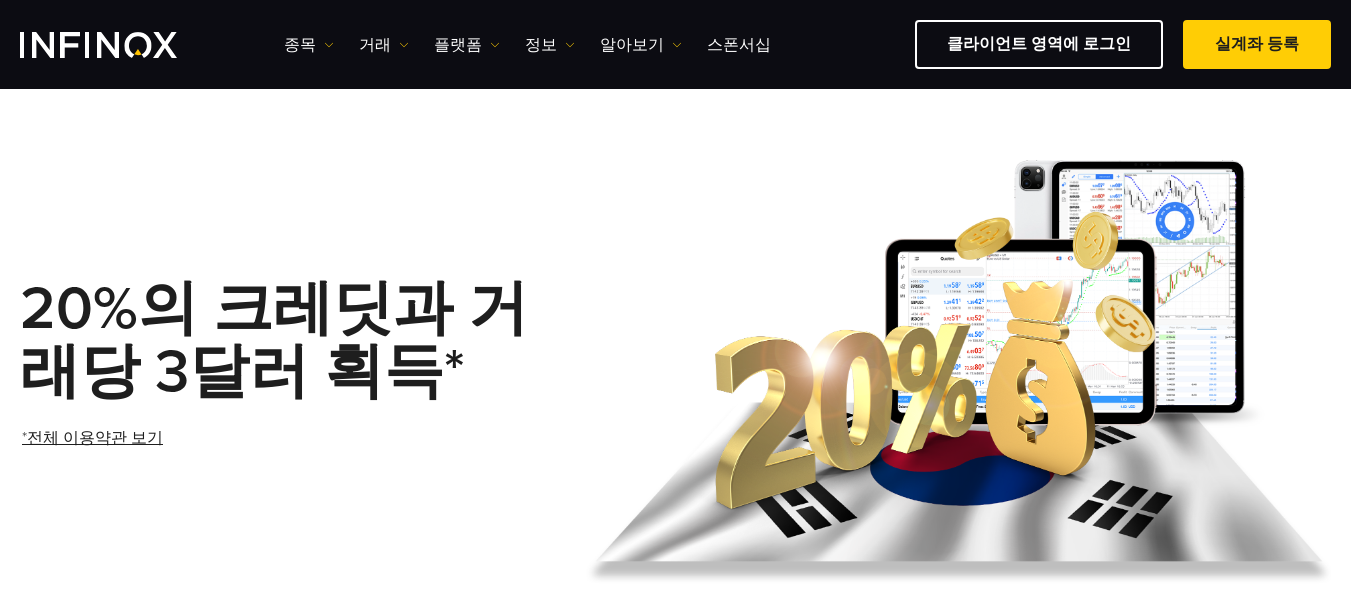 scroll, scrollTop: 200, scrollLeft: 0, axis: vertical 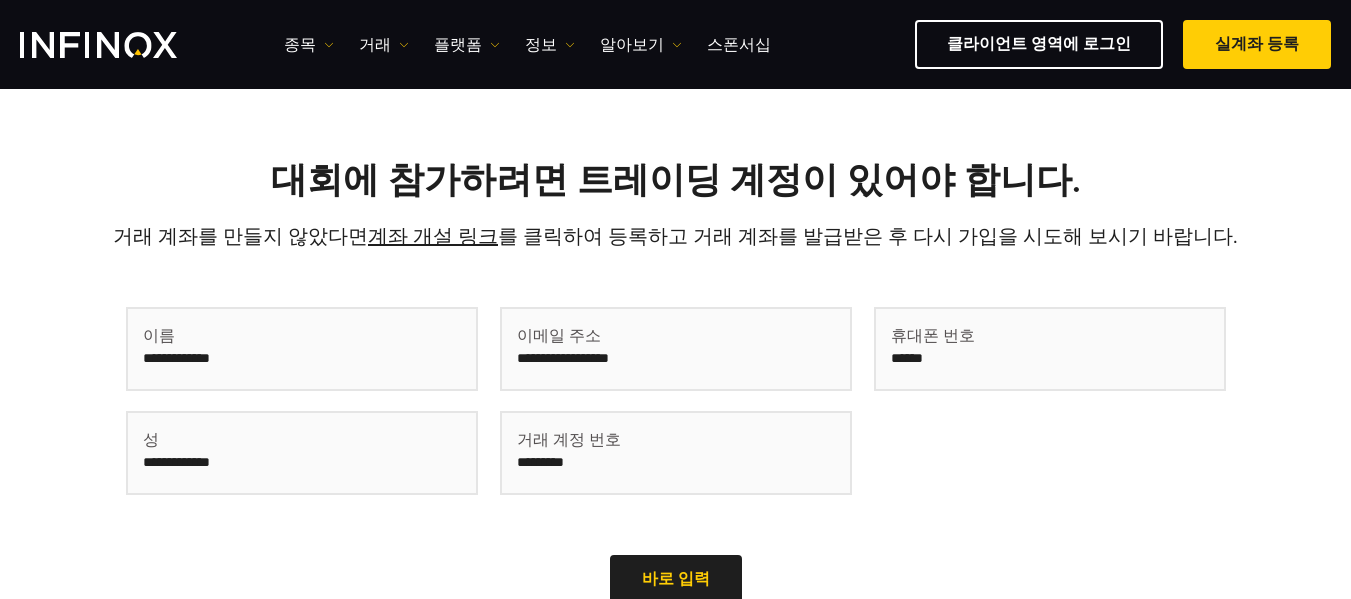 click at bounding box center [302, 349] 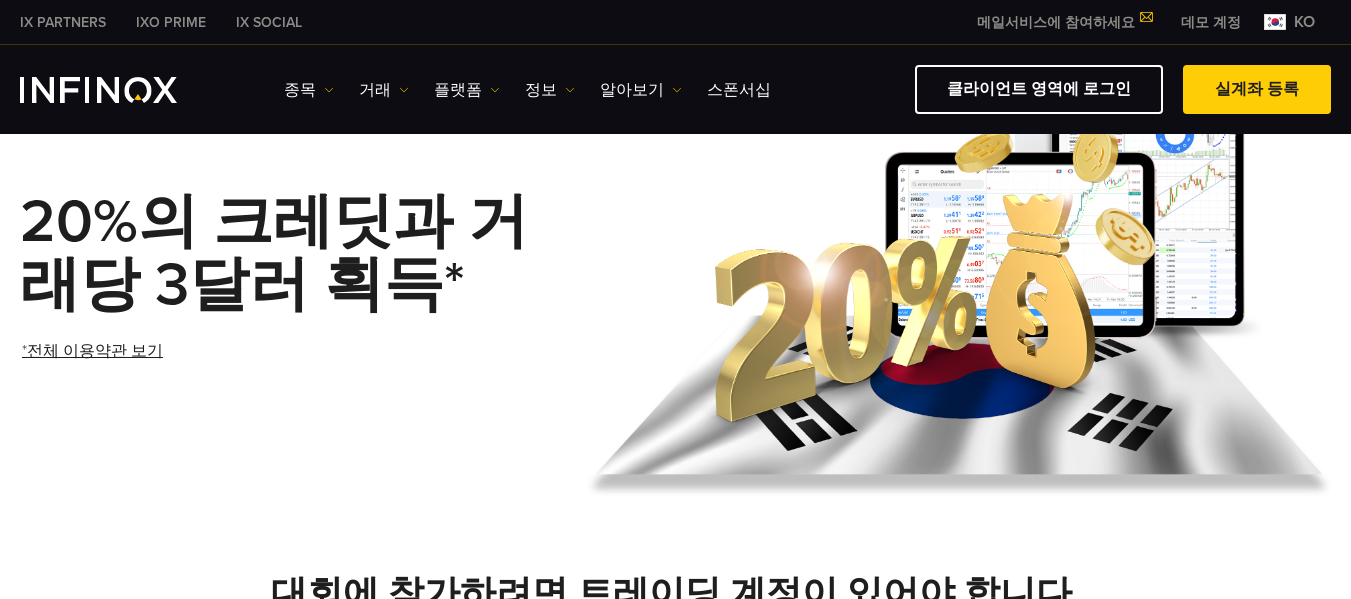scroll, scrollTop: 0, scrollLeft: 0, axis: both 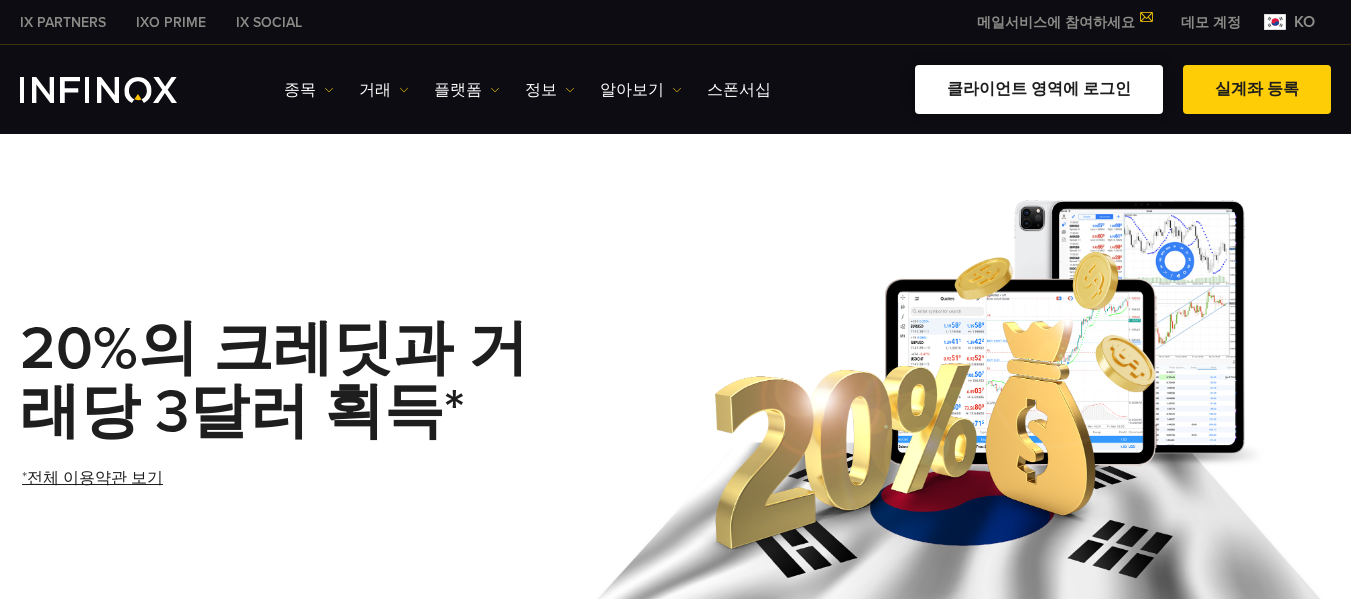 click on "클라이언트 영역에 로그인" at bounding box center (1039, 89) 